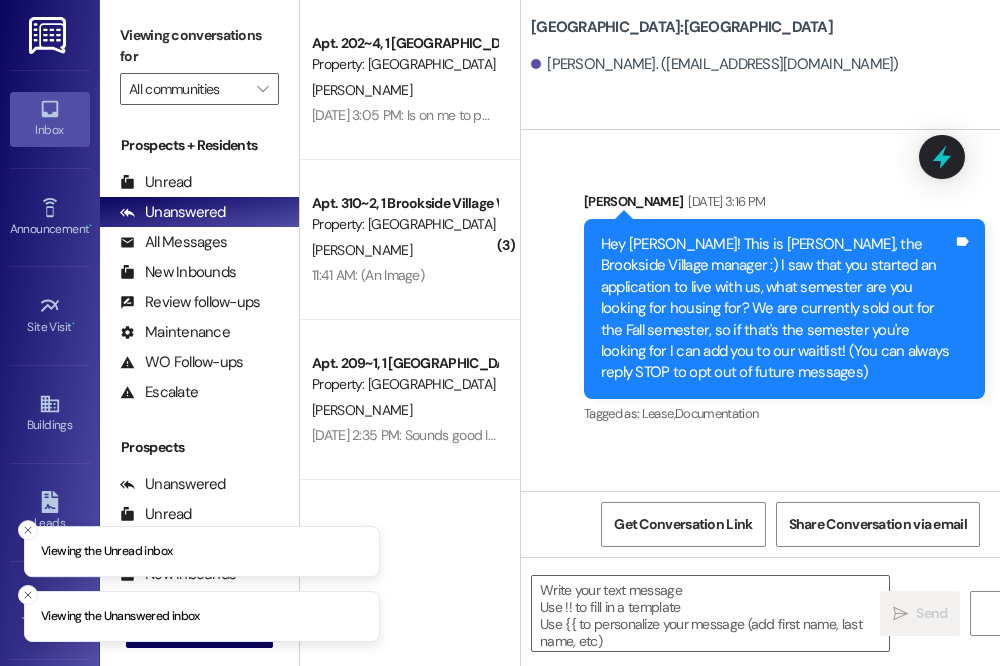 scroll, scrollTop: 0, scrollLeft: 0, axis: both 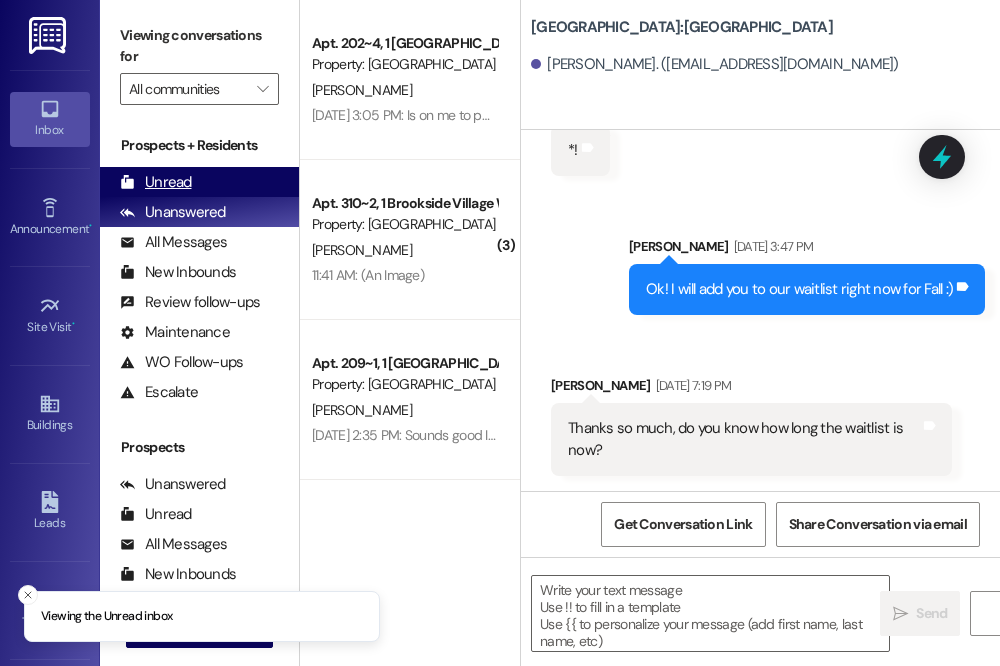 click on "Unread" at bounding box center (156, 182) 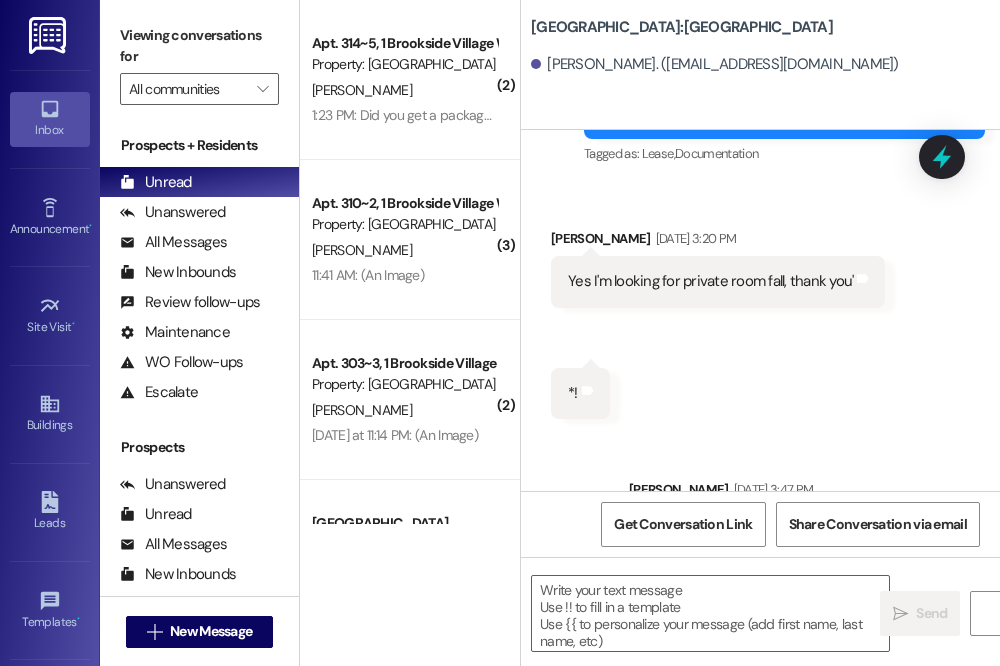 scroll, scrollTop: 503, scrollLeft: 0, axis: vertical 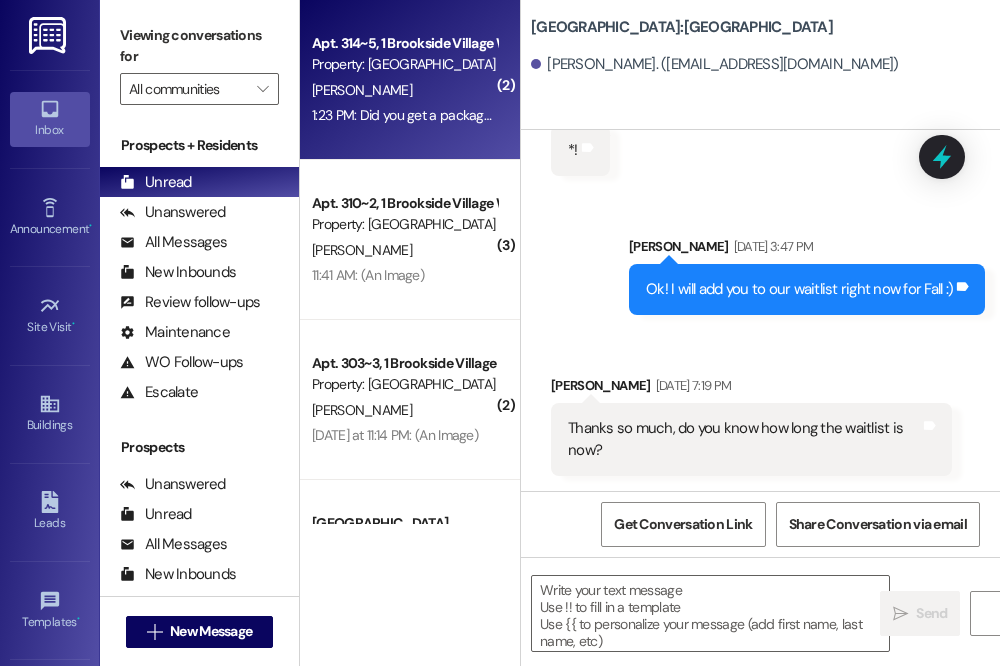 click on "1:23 PM:  Did you get a package dropped off for a [PERSON_NAME] by chance? 1:23 PM:  Did you get a package dropped off for a [PERSON_NAME] by chance?" at bounding box center (404, 115) 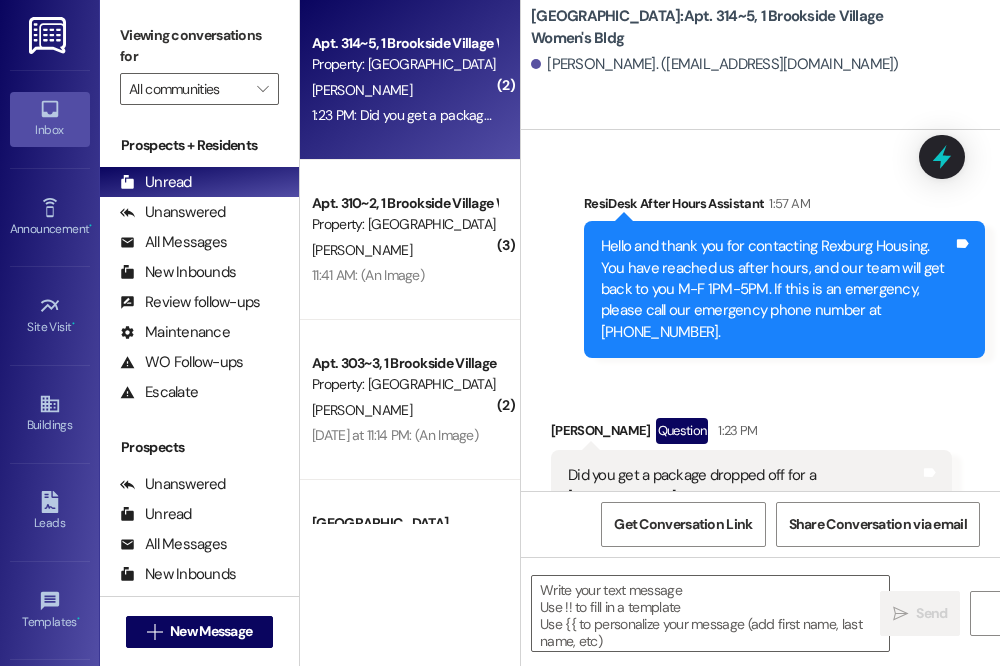 scroll, scrollTop: 28775, scrollLeft: 0, axis: vertical 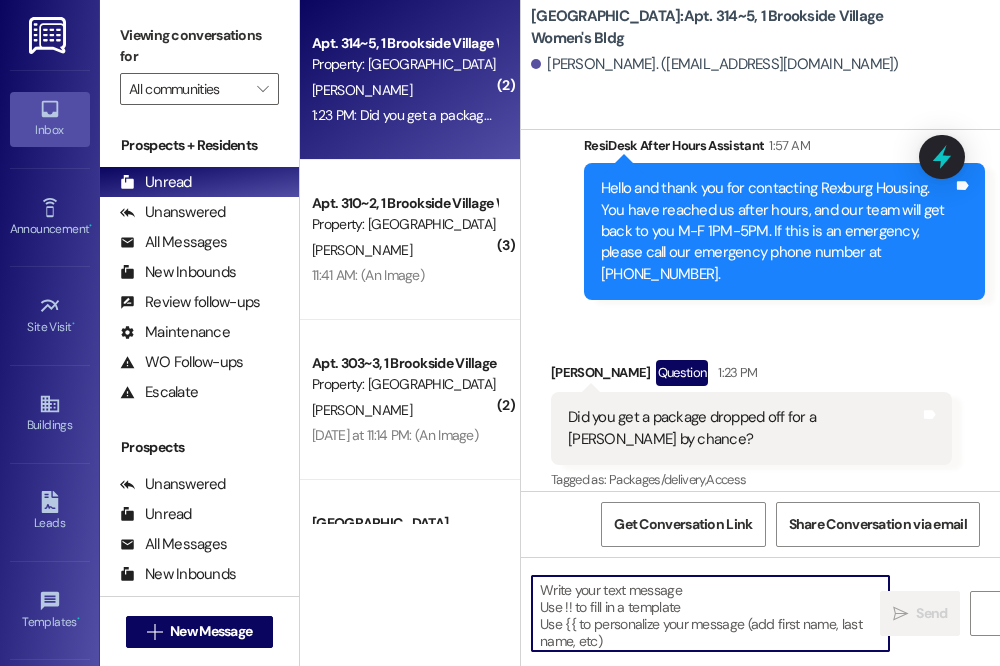 click at bounding box center (710, 613) 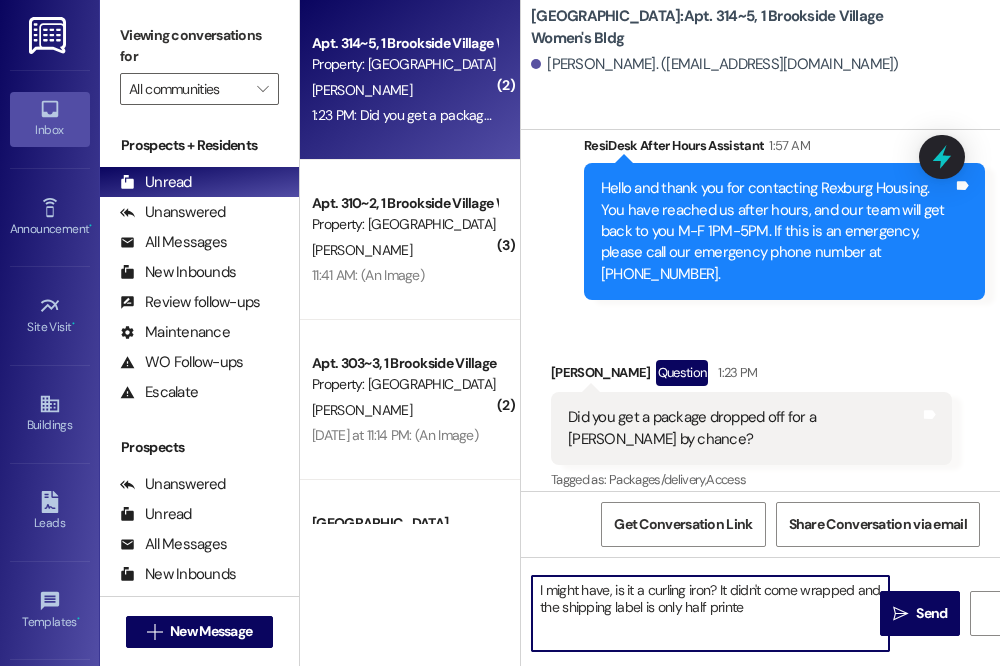 type on "I might have, is it a curling iron? It didn't come wrapped and the shipping label is only half printed" 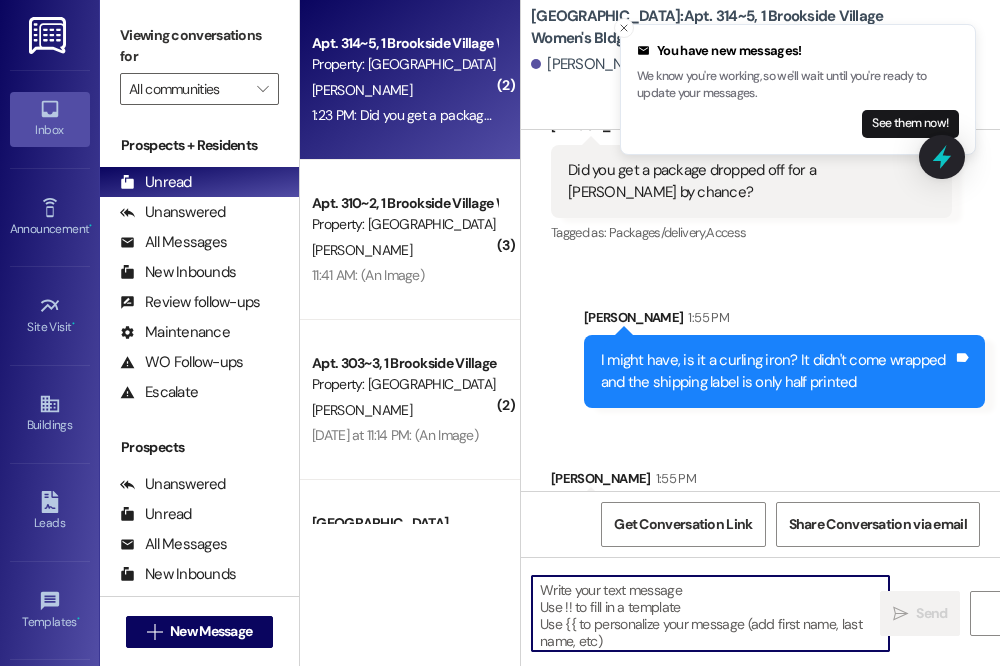 scroll, scrollTop: 29075, scrollLeft: 0, axis: vertical 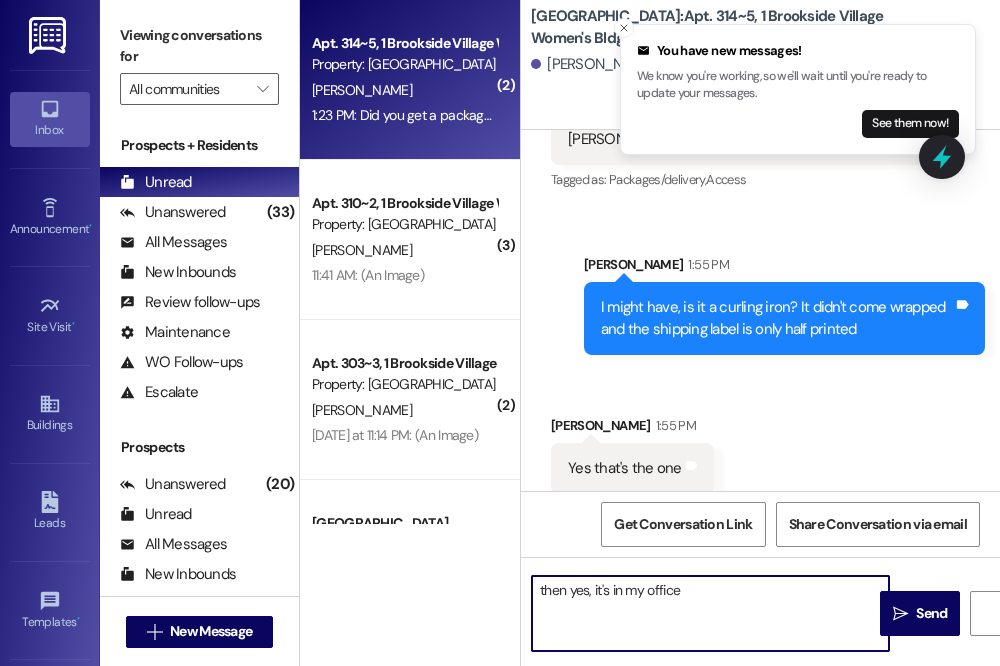 type on "then yes, it's in my office!" 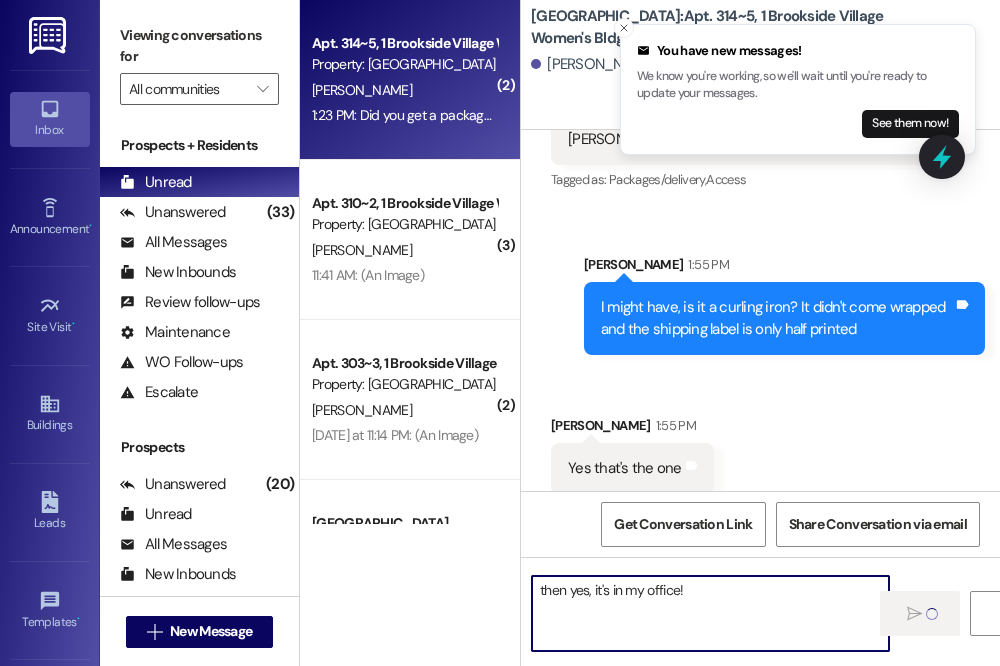 type 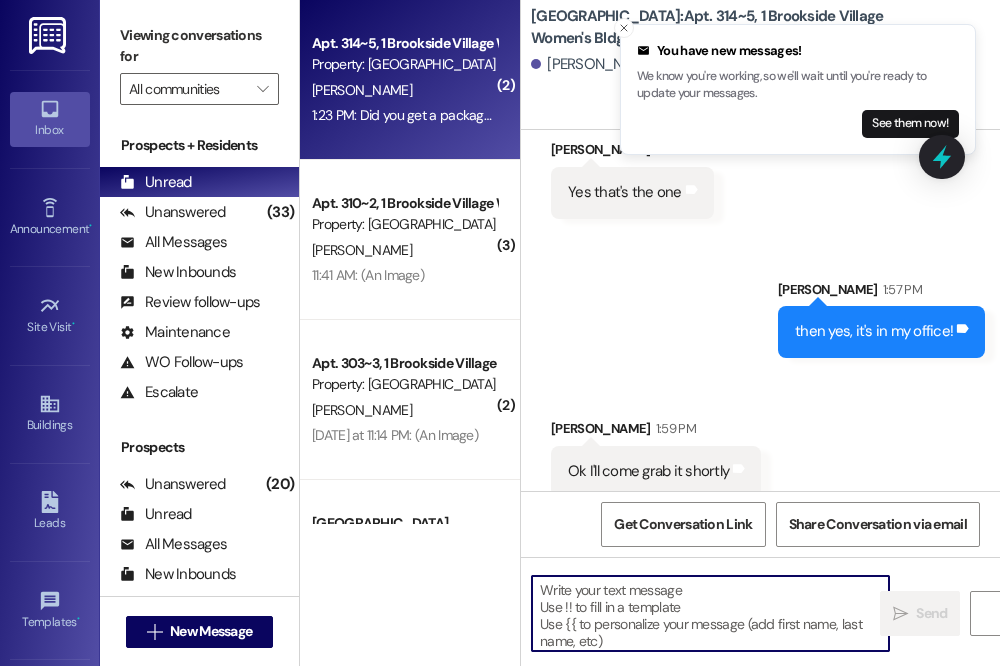 scroll, scrollTop: 29354, scrollLeft: 0, axis: vertical 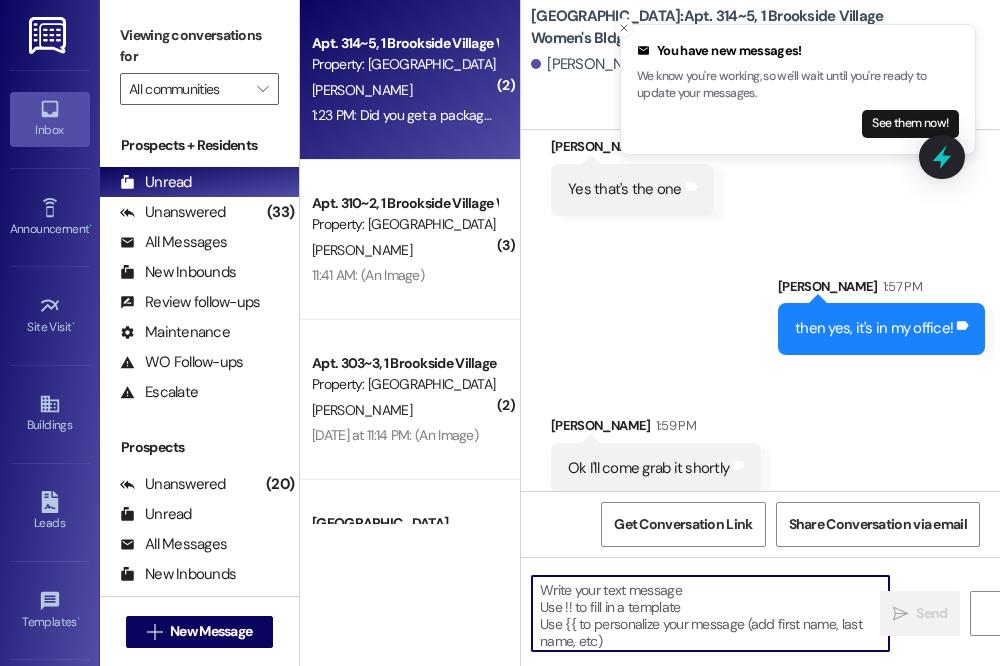 click on "Yes that's the one" at bounding box center [625, 189] 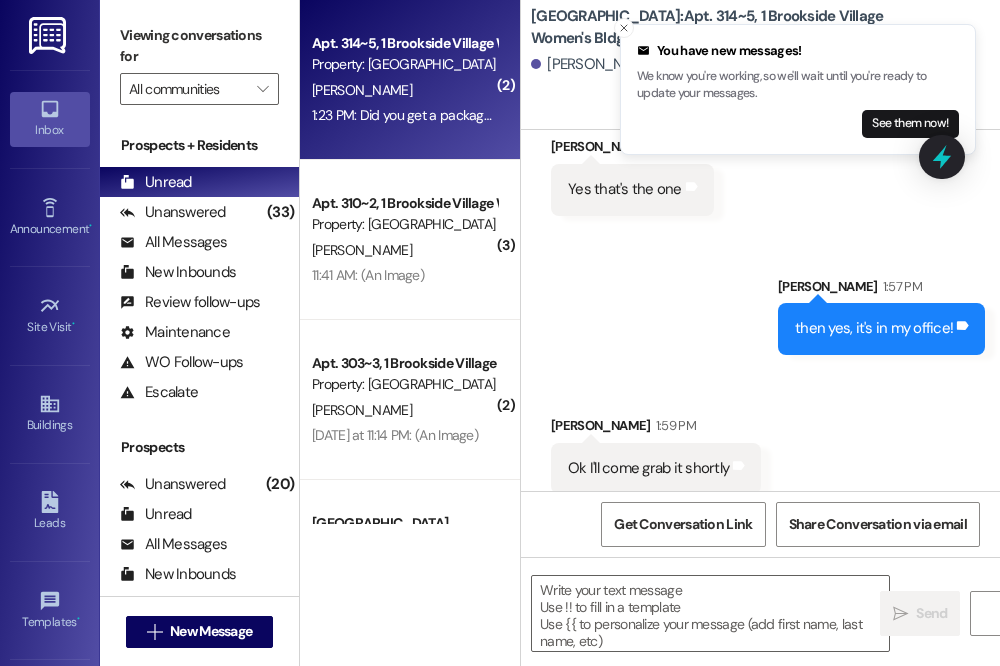 scroll, scrollTop: 29354, scrollLeft: 0, axis: vertical 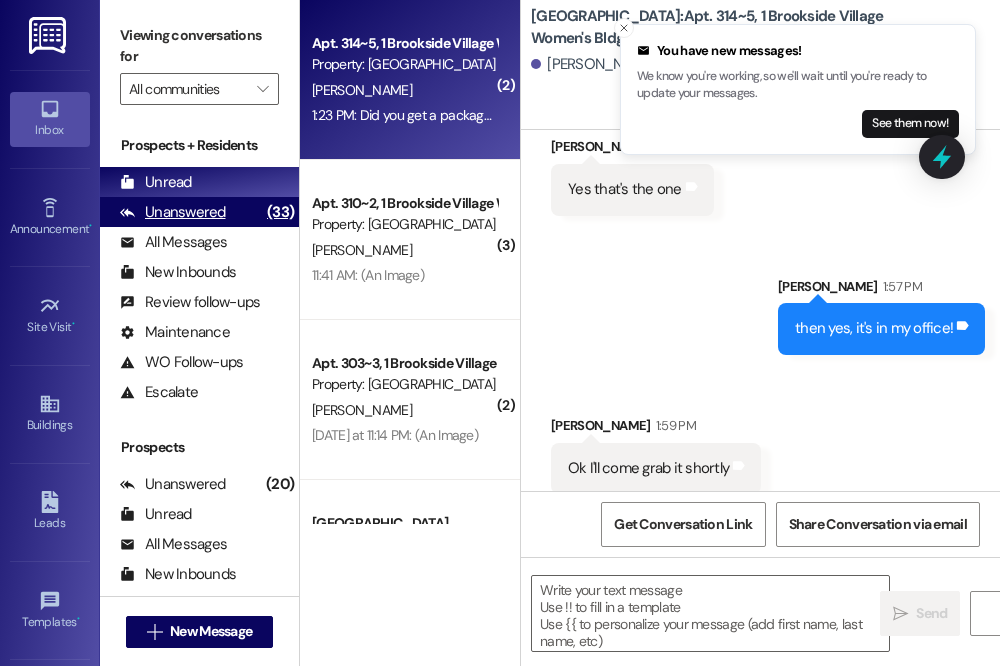 click on "Unanswered" at bounding box center (173, 212) 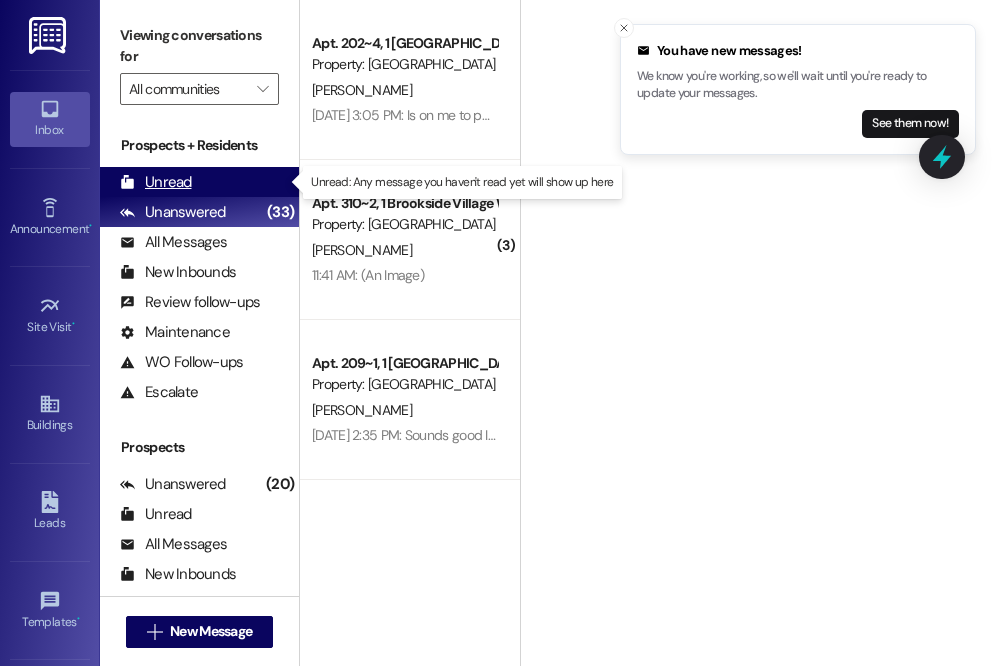 click on "Unread (0)" at bounding box center (199, 182) 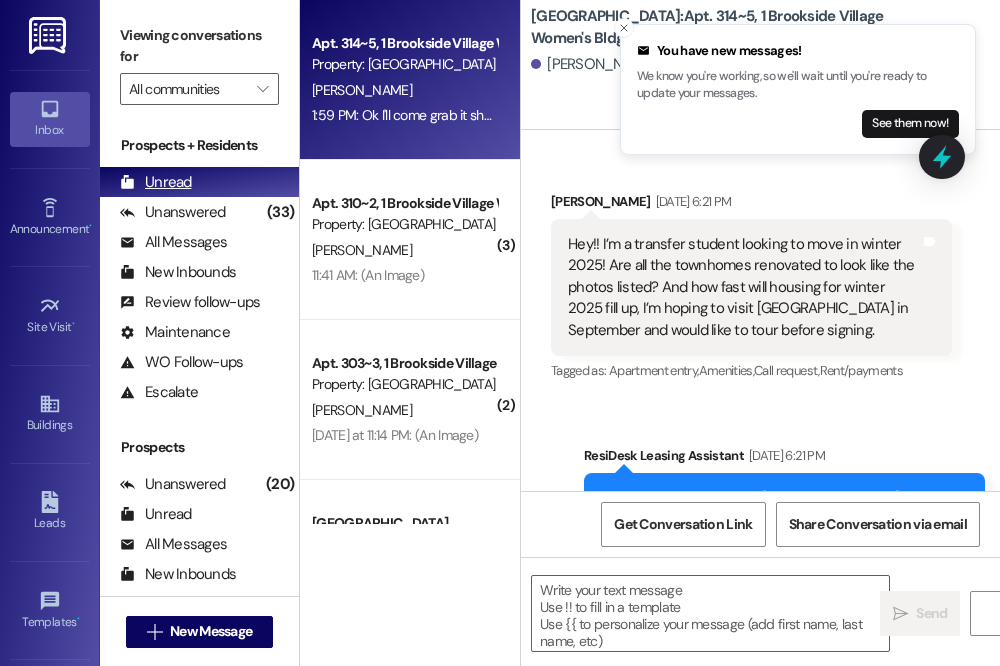 scroll, scrollTop: 29412, scrollLeft: 0, axis: vertical 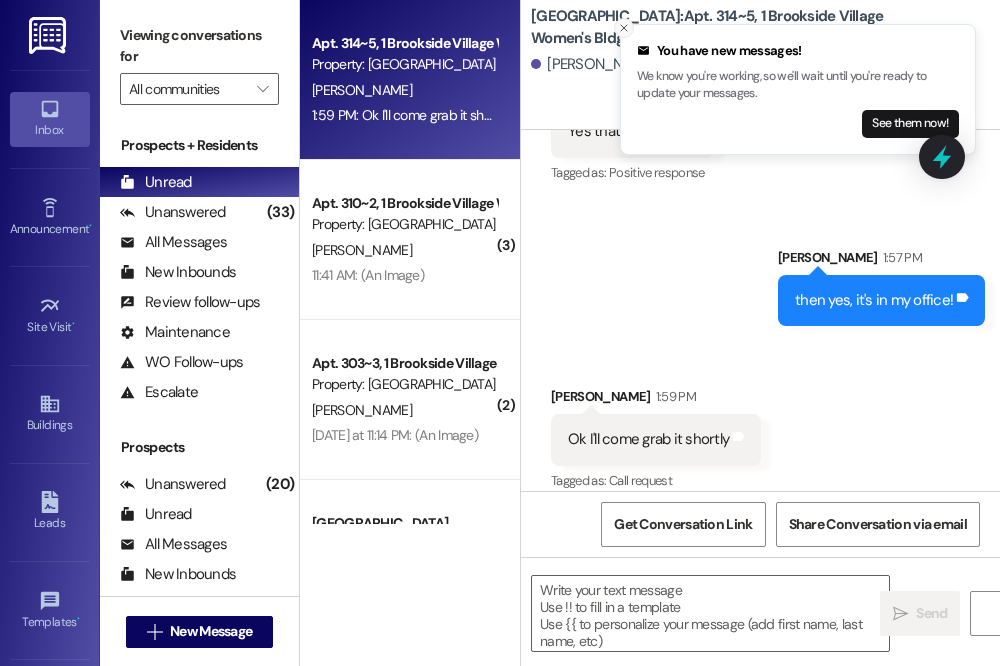 click 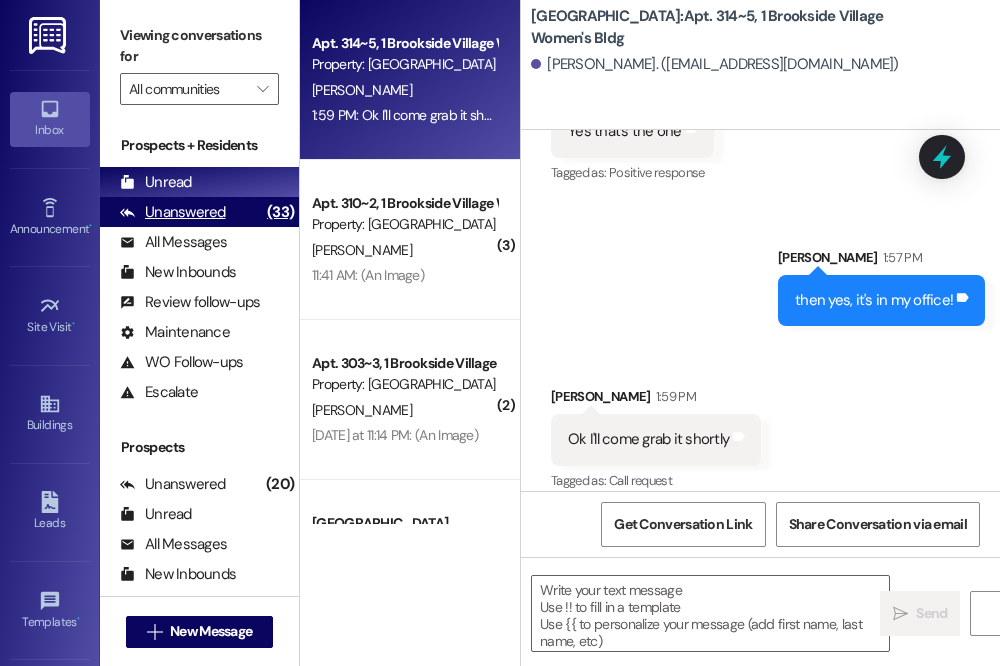 click on "Unanswered (33)" at bounding box center [199, 212] 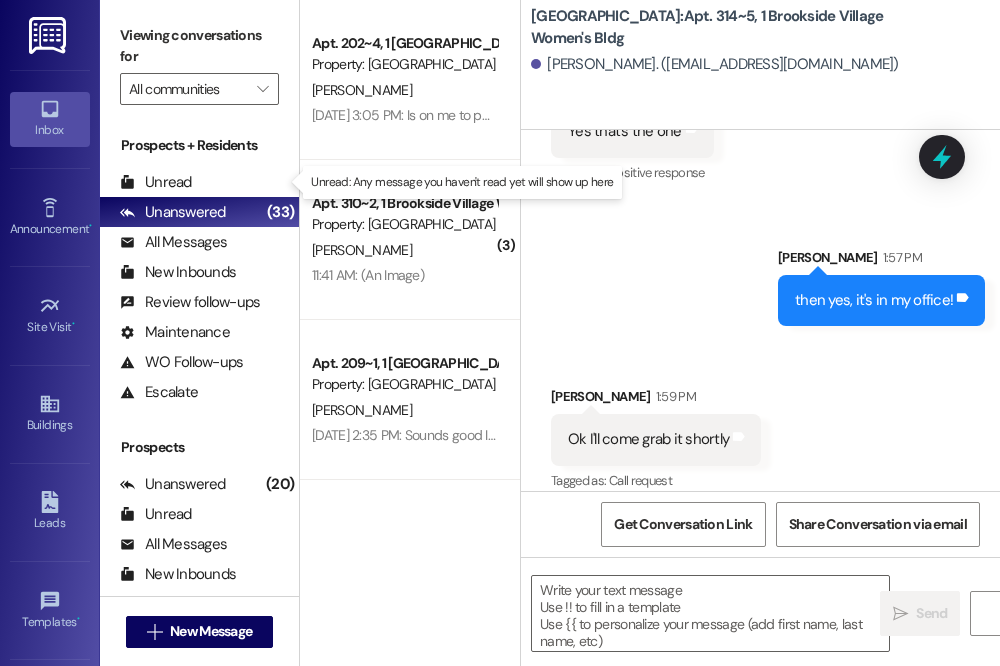 drag, startPoint x: 229, startPoint y: 171, endPoint x: 244, endPoint y: 154, distance: 22.671568 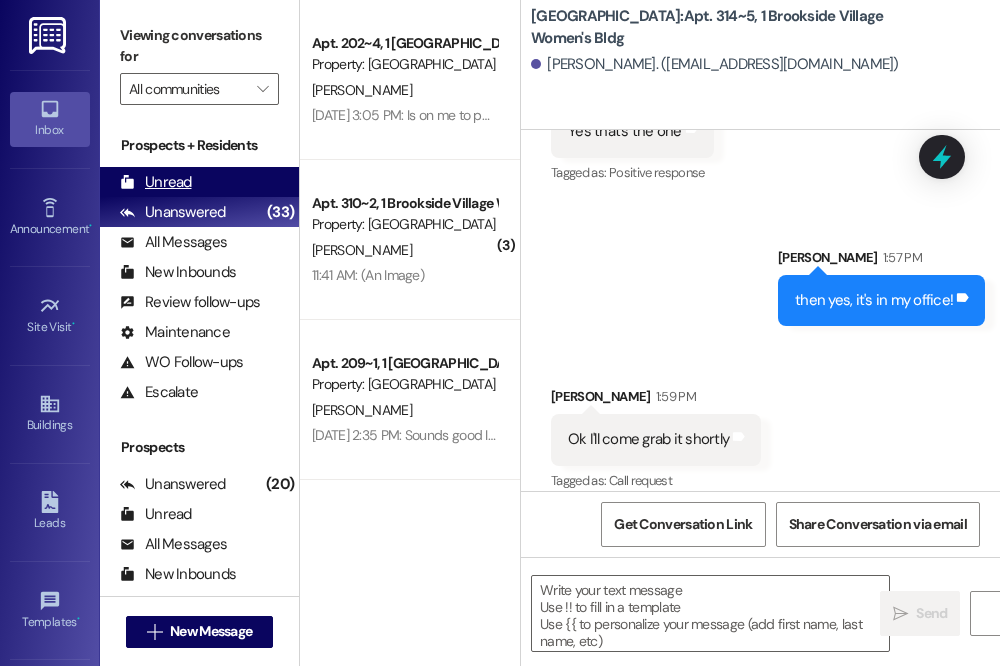 click on "Unread (0)" at bounding box center [199, 182] 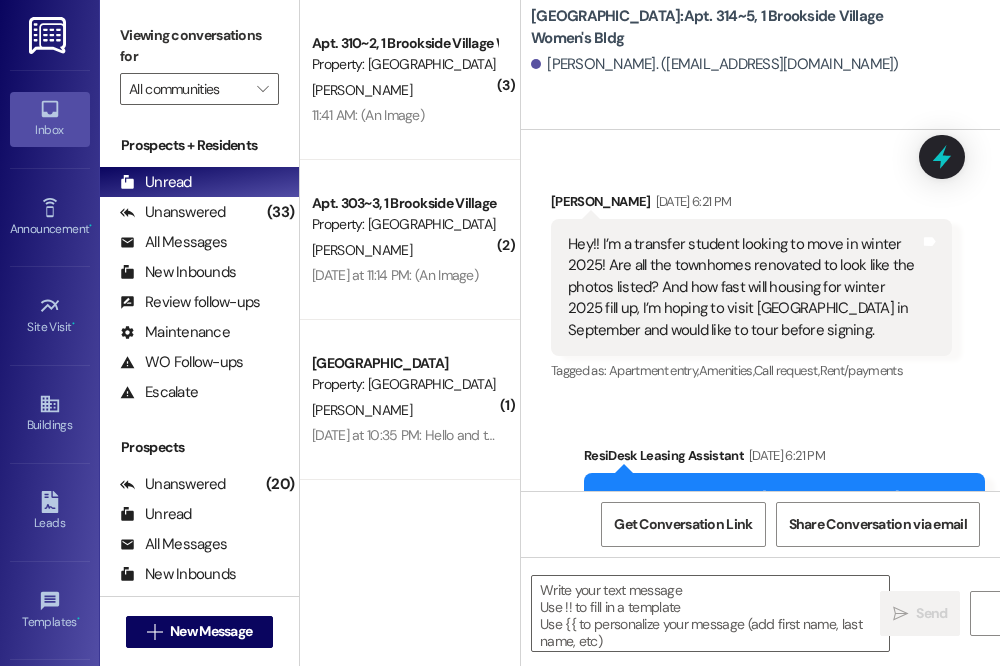 scroll, scrollTop: 29412, scrollLeft: 0, axis: vertical 